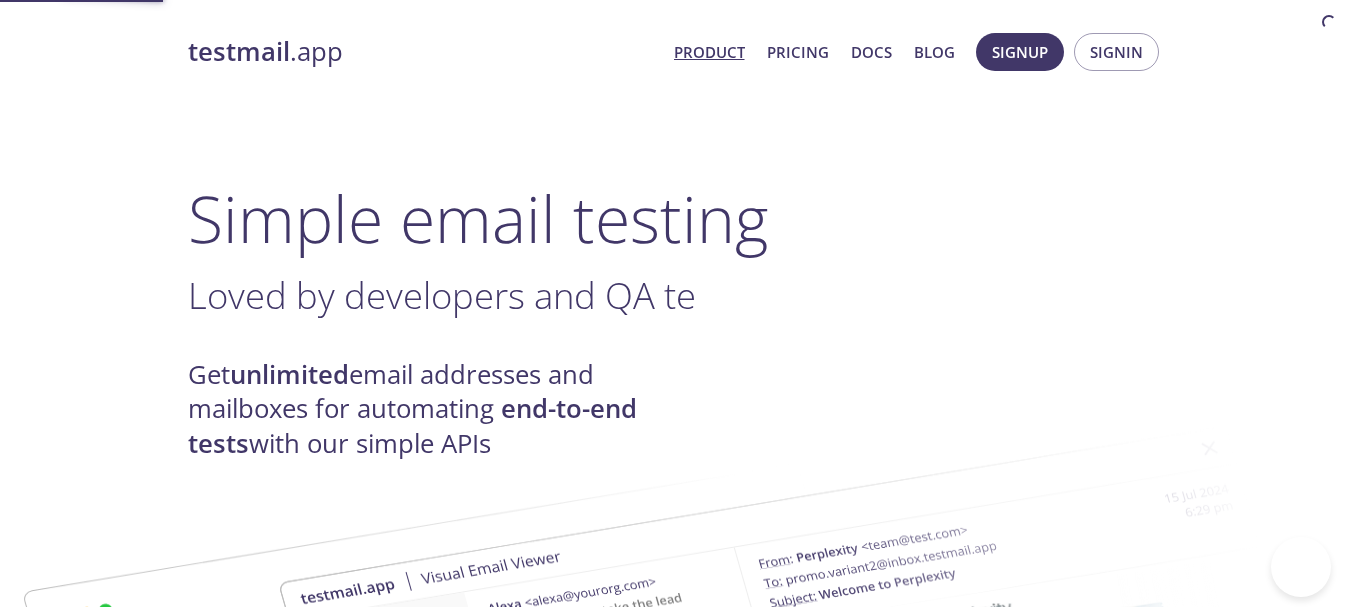 scroll, scrollTop: 0, scrollLeft: 0, axis: both 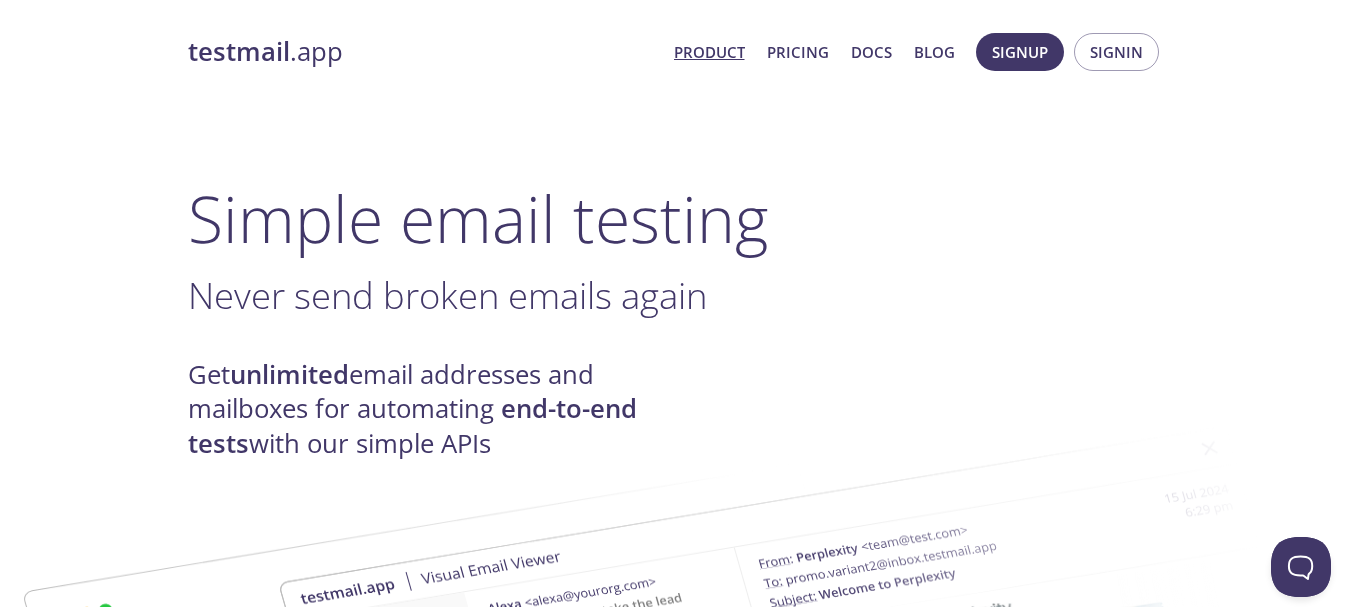 drag, startPoint x: 1009, startPoint y: 55, endPoint x: 1078, endPoint y: 82, distance: 74.094536 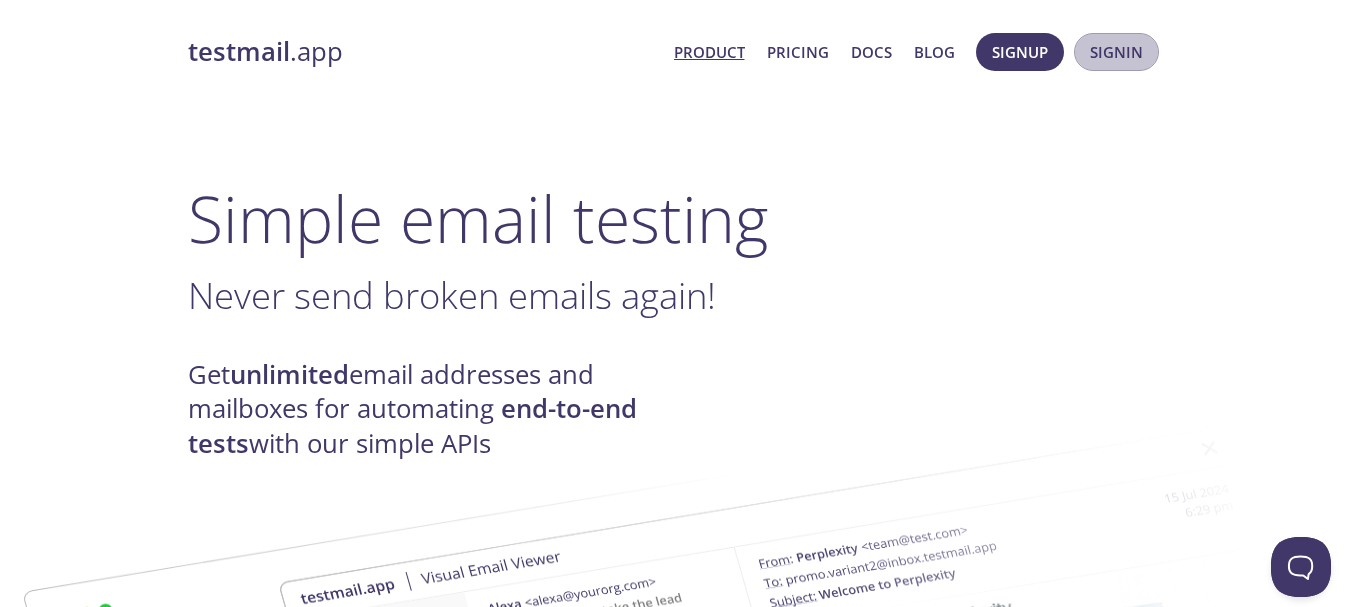 drag, startPoint x: 1099, startPoint y: 59, endPoint x: 1034, endPoint y: 124, distance: 91.92388 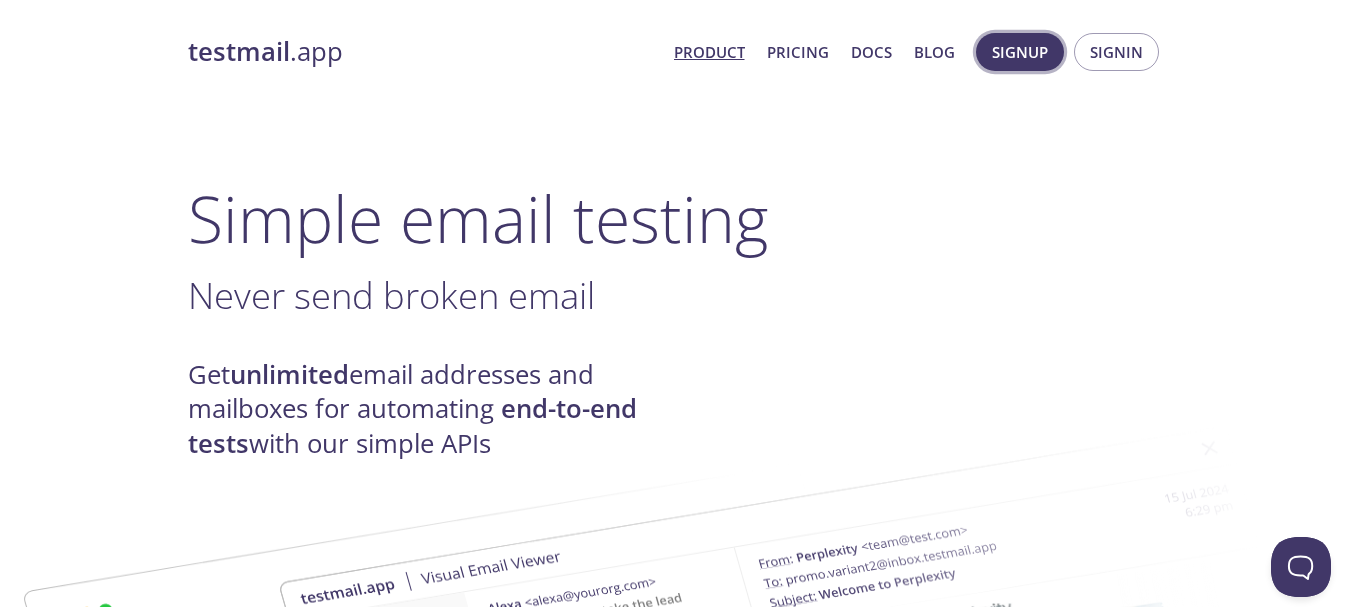 click on "Signup" at bounding box center (1020, 52) 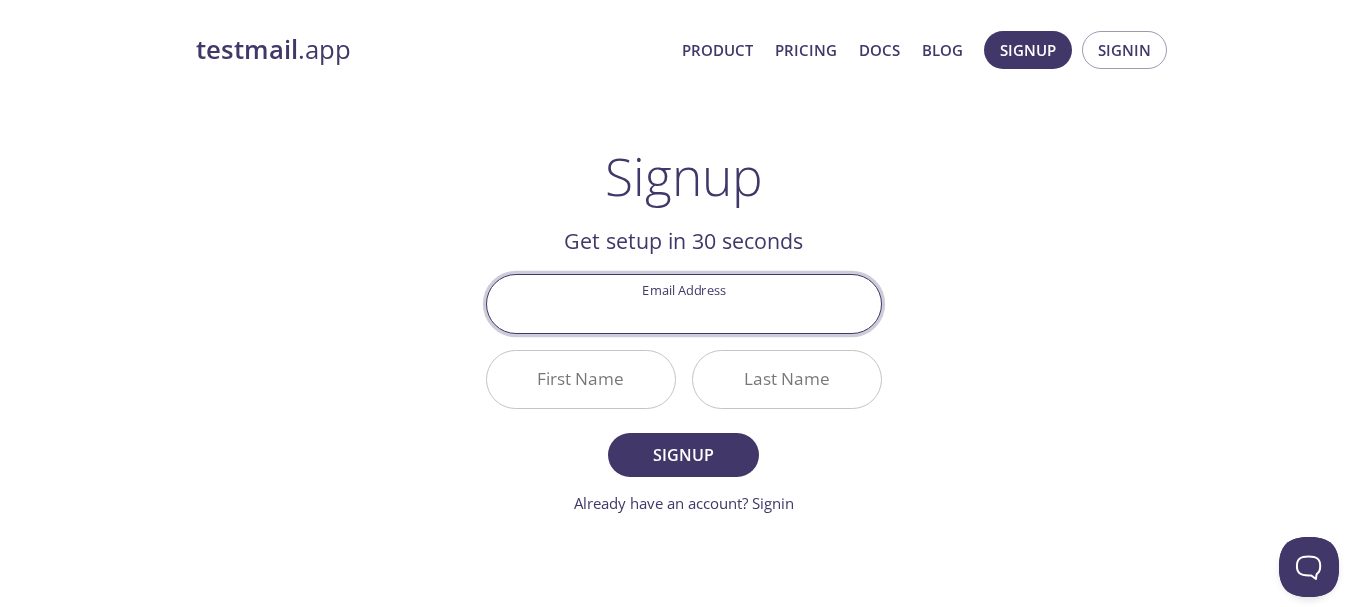 scroll, scrollTop: 0, scrollLeft: 0, axis: both 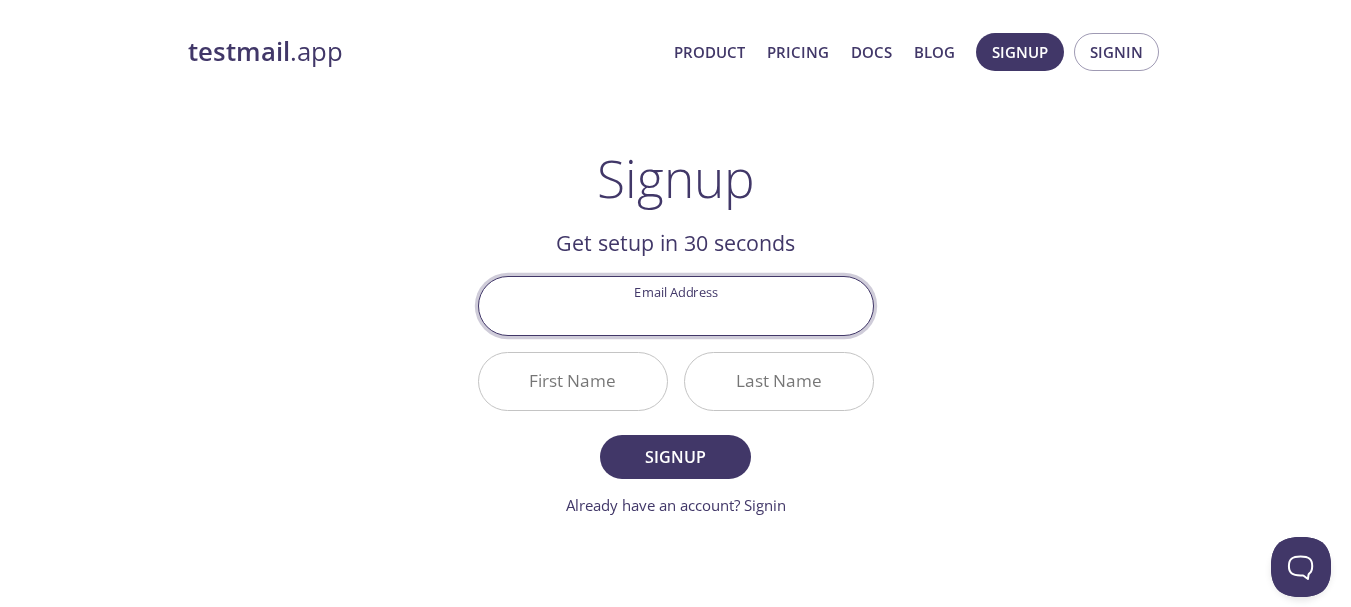 click on "Email Address" at bounding box center [676, 305] 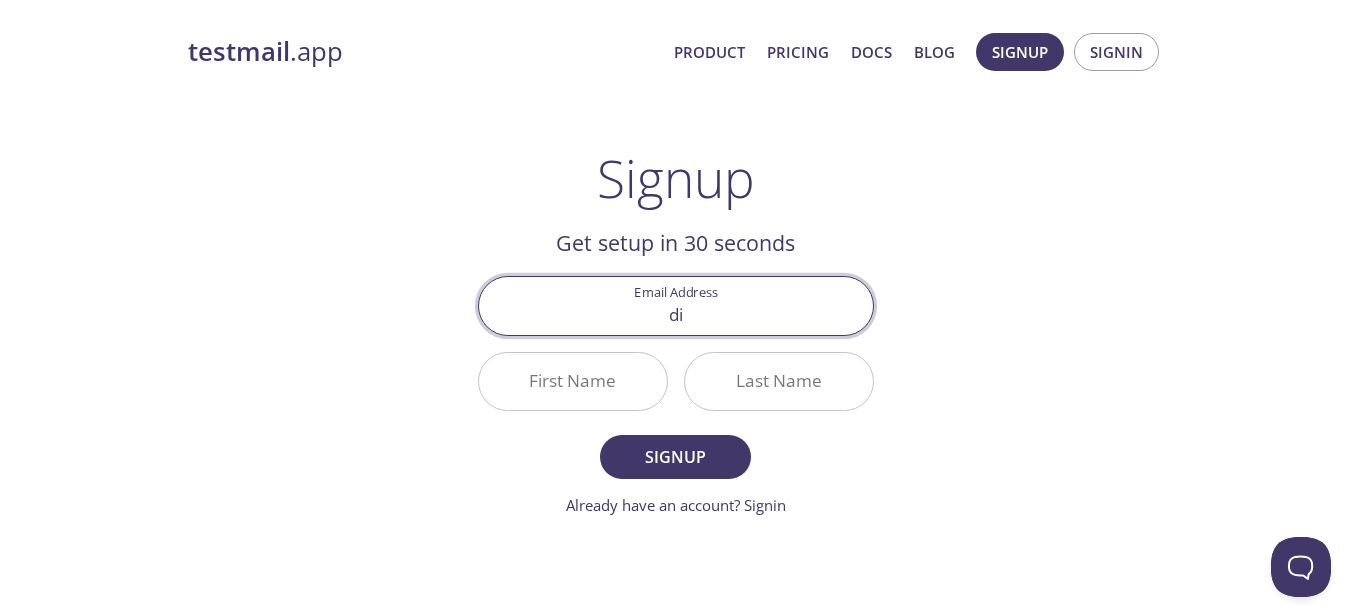 type on "d" 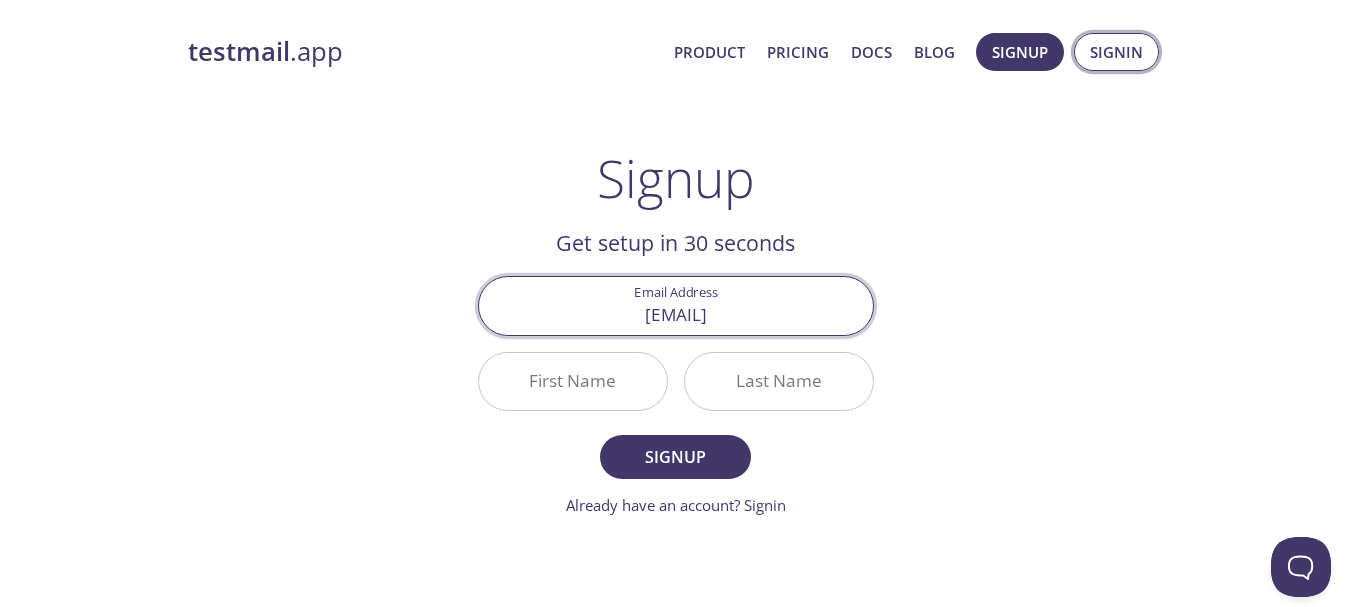 type on "[EMAIL]" 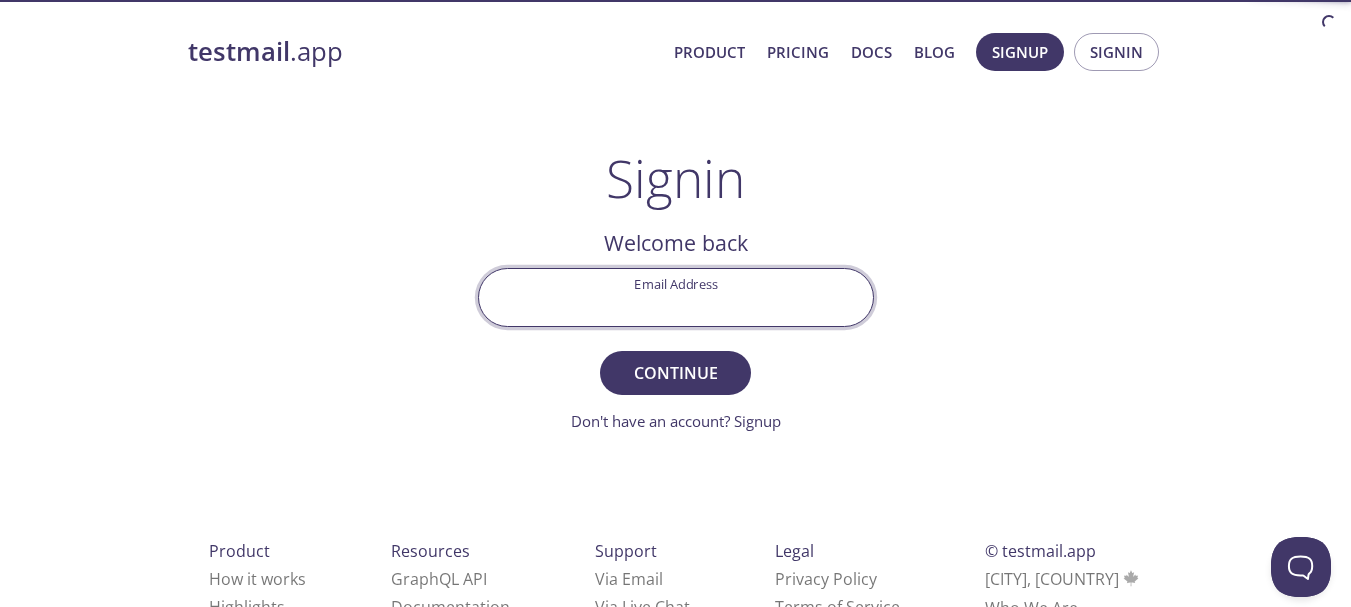 click on "Email Address" at bounding box center [676, 297] 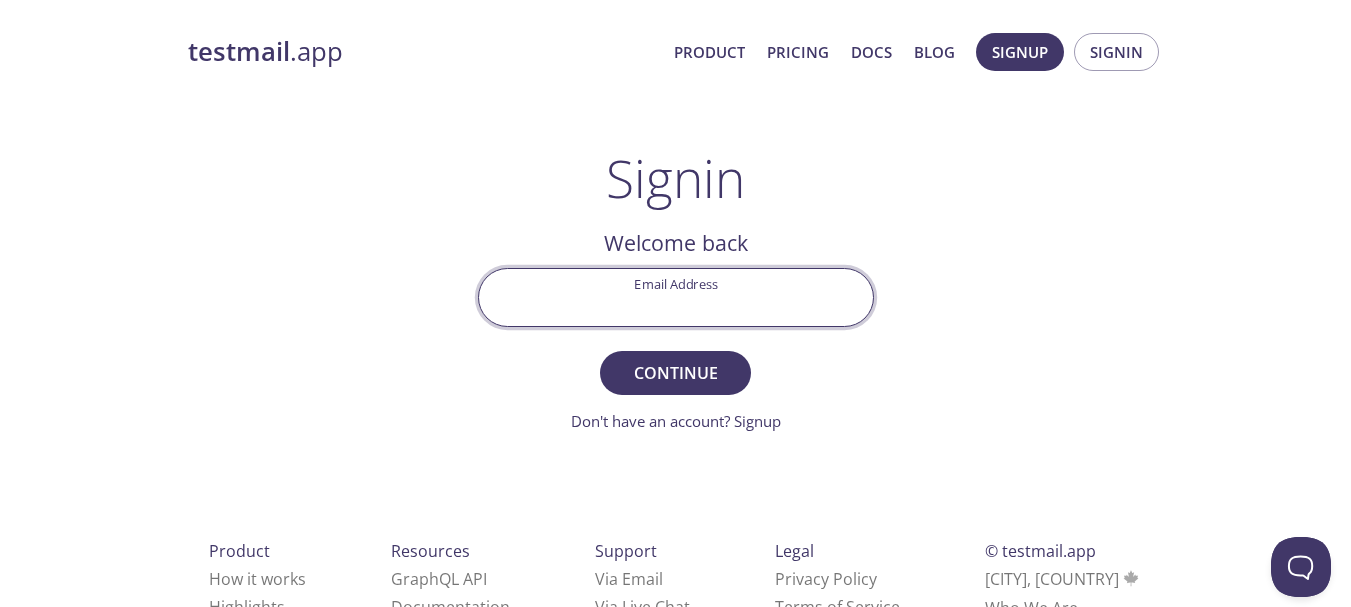 click on "Email Address" at bounding box center (676, 297) 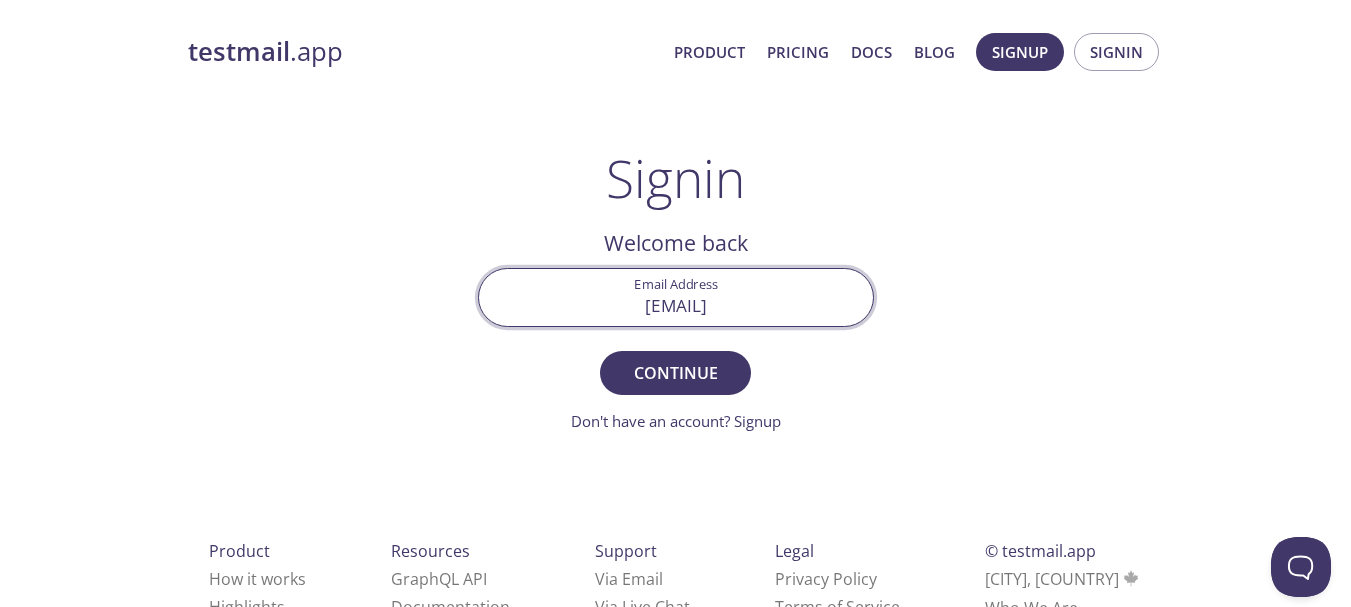 type on "[EMAIL]" 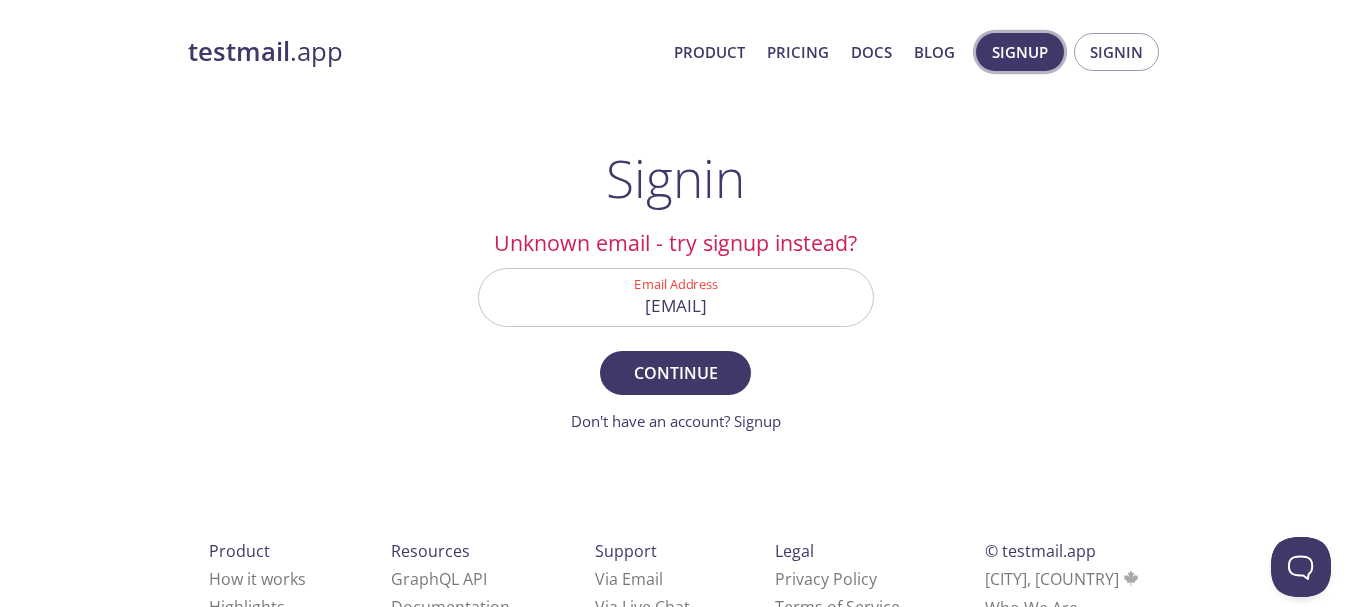 click on "Signup" at bounding box center (1020, 52) 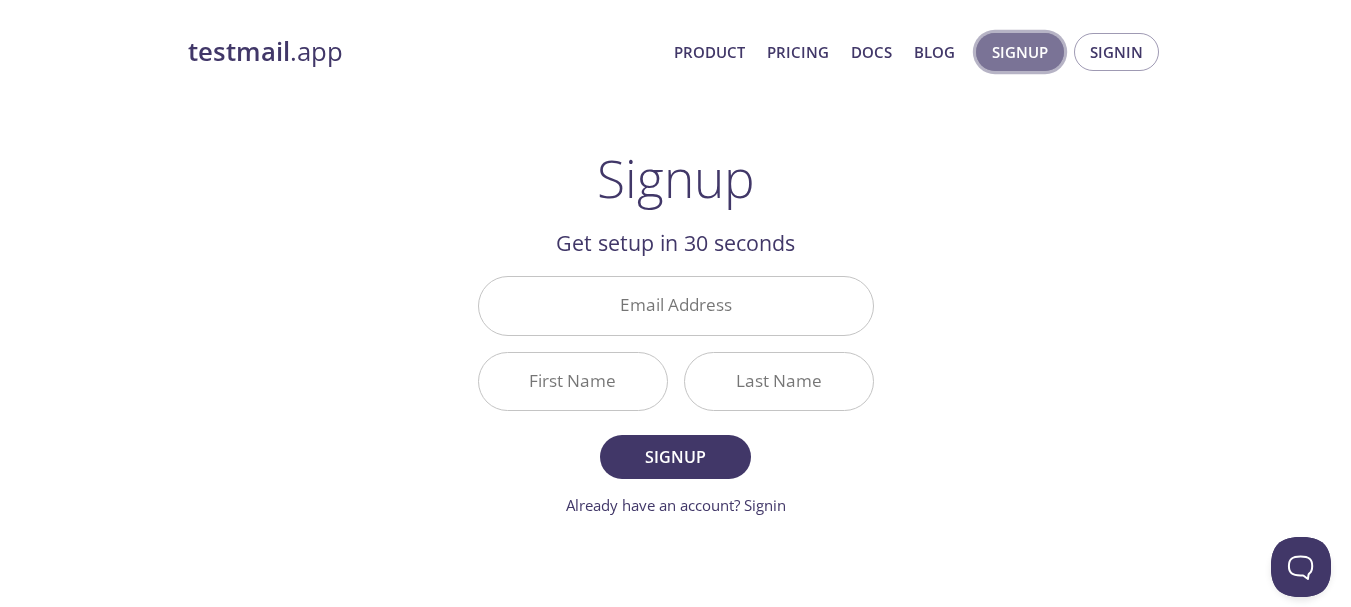 click on "Signup" at bounding box center (1020, 52) 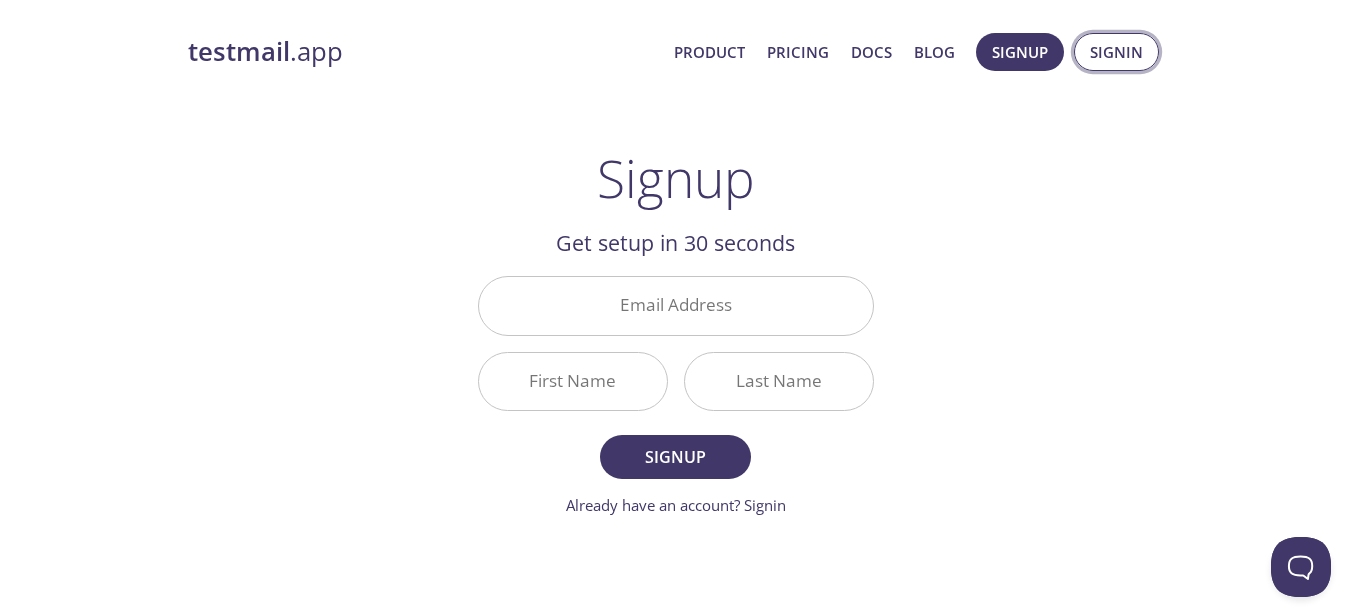 click on "Signin" at bounding box center (1116, 52) 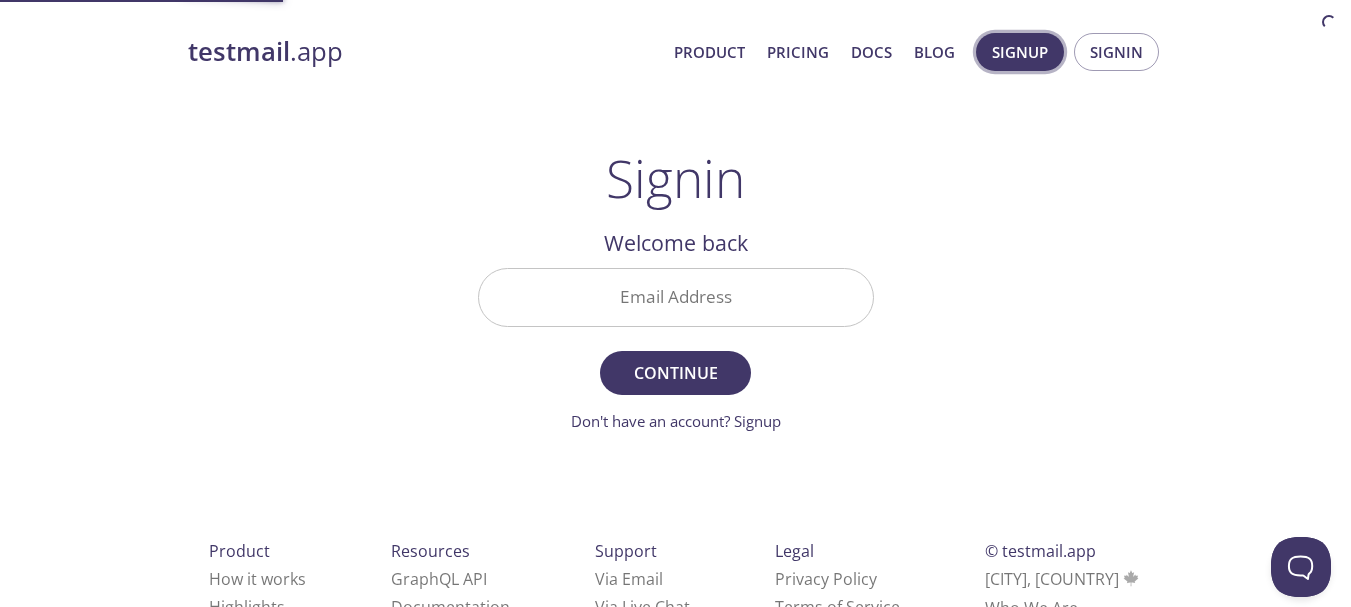 click on "Signup" at bounding box center [1020, 52] 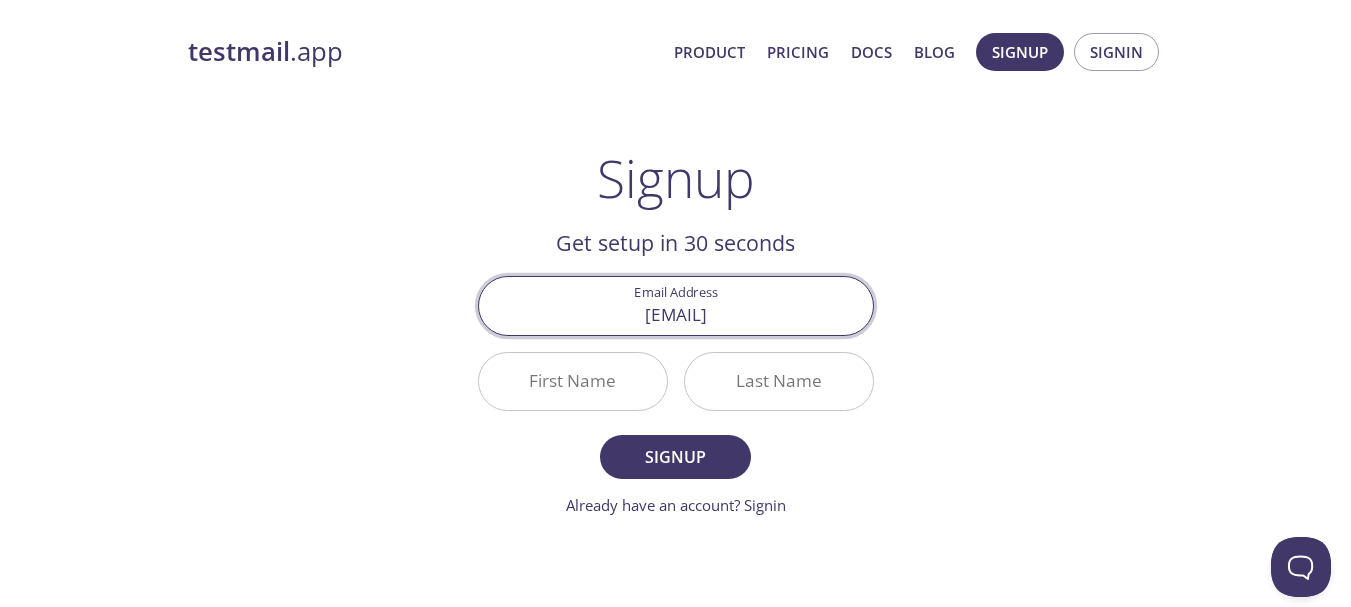 type on "[EMAIL]" 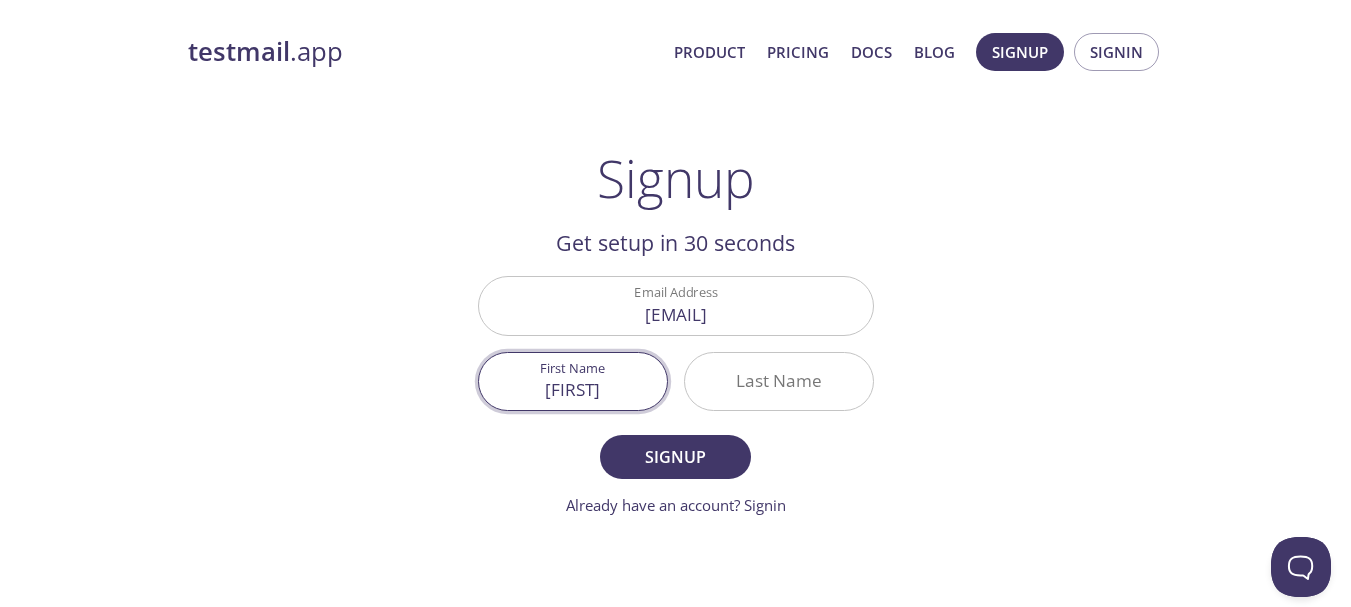 type on "[FIRST]" 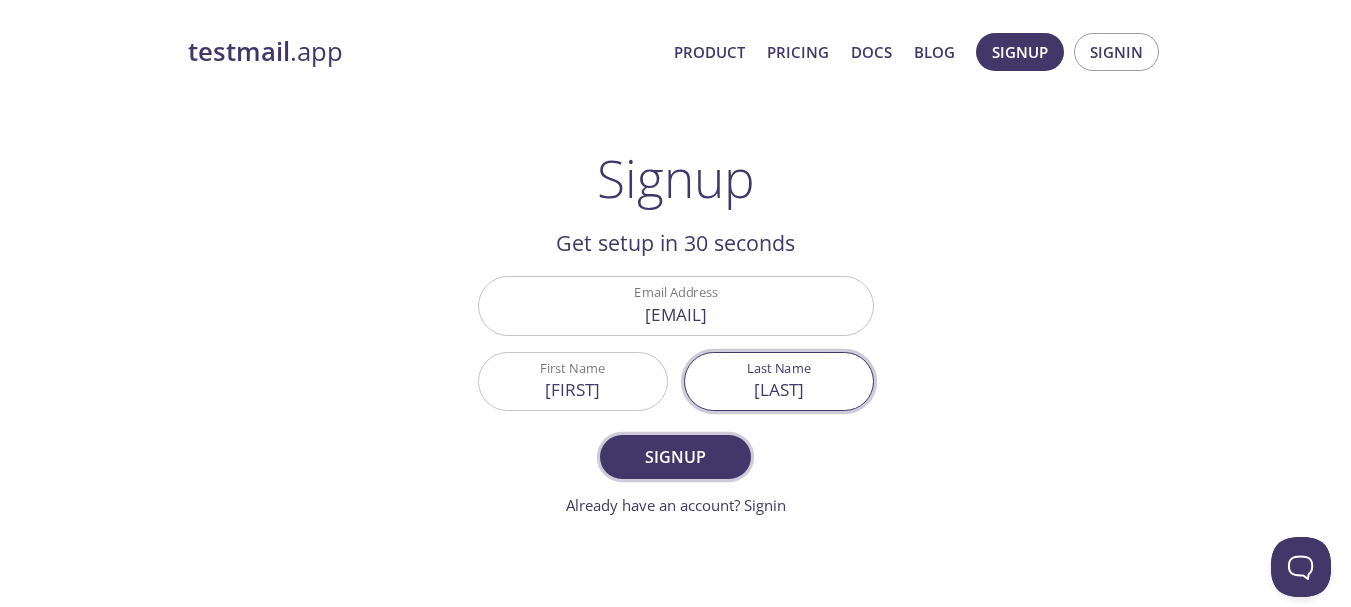type on "[LAST]" 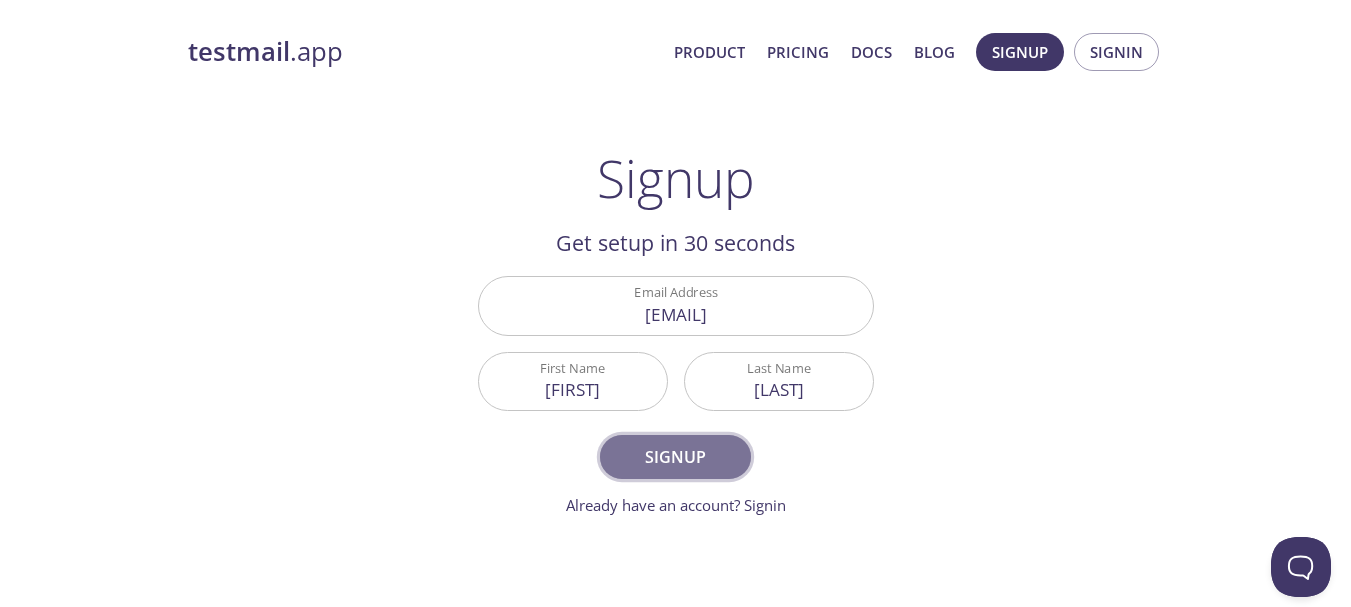 click on "Signup" at bounding box center (675, 457) 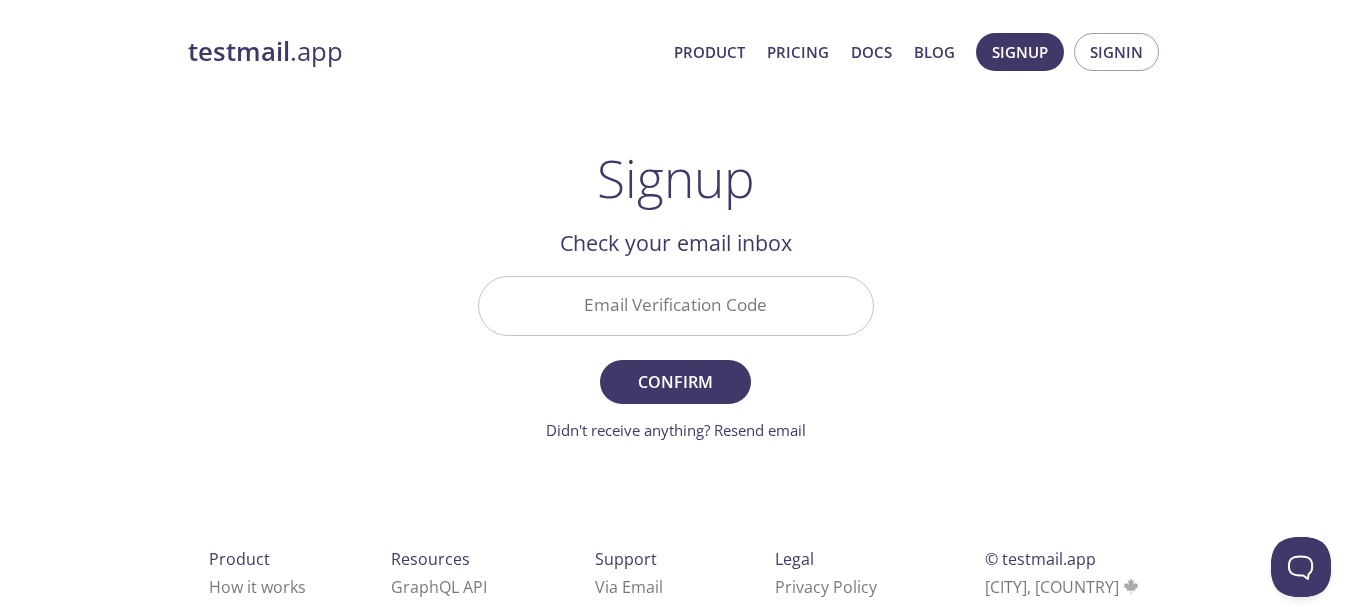drag, startPoint x: 735, startPoint y: 352, endPoint x: 741, endPoint y: 331, distance: 21.84033 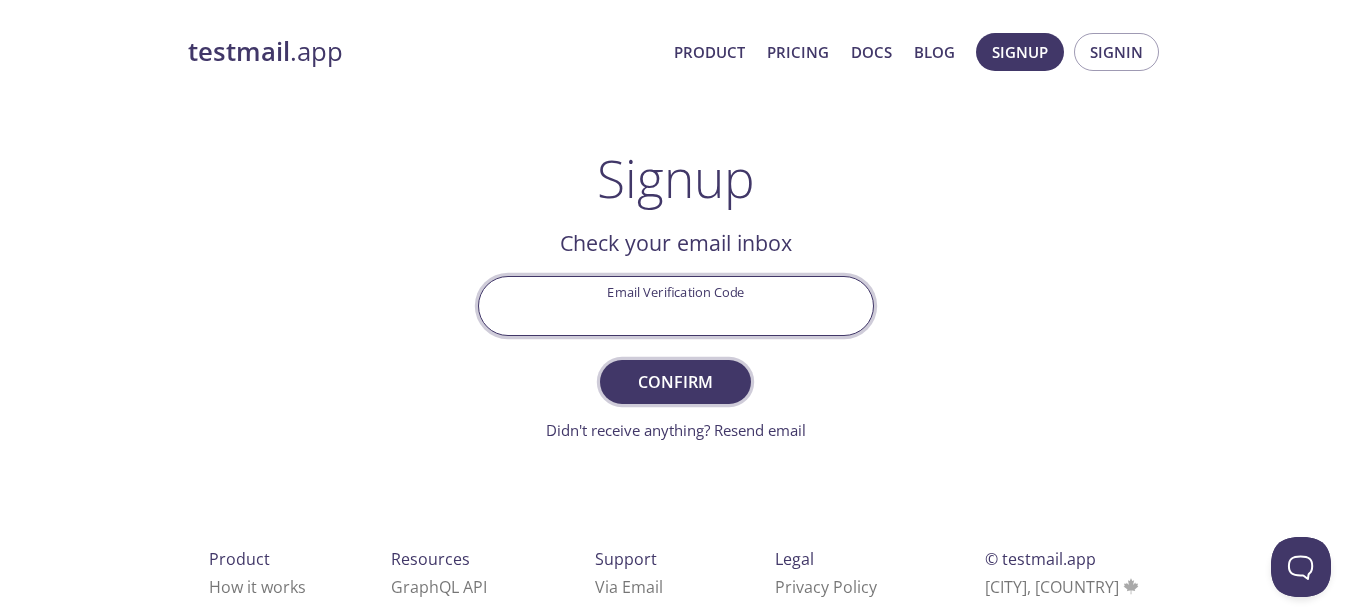 paste on "QJZ56VY" 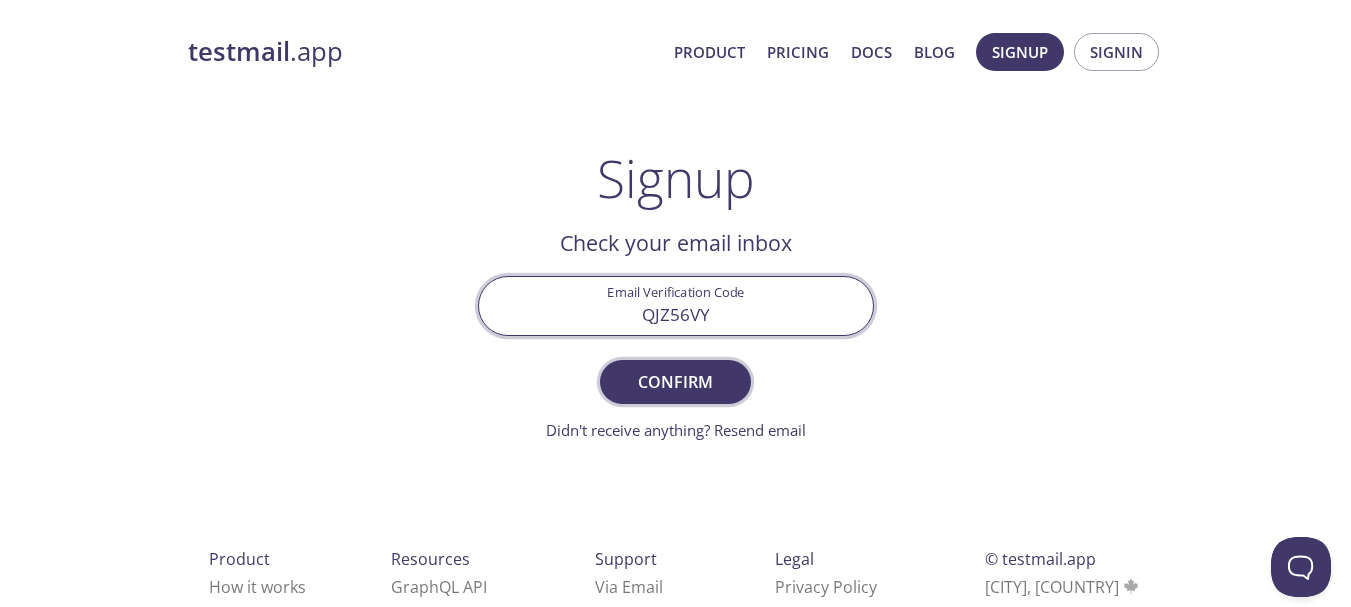 type on "QJZ56VY" 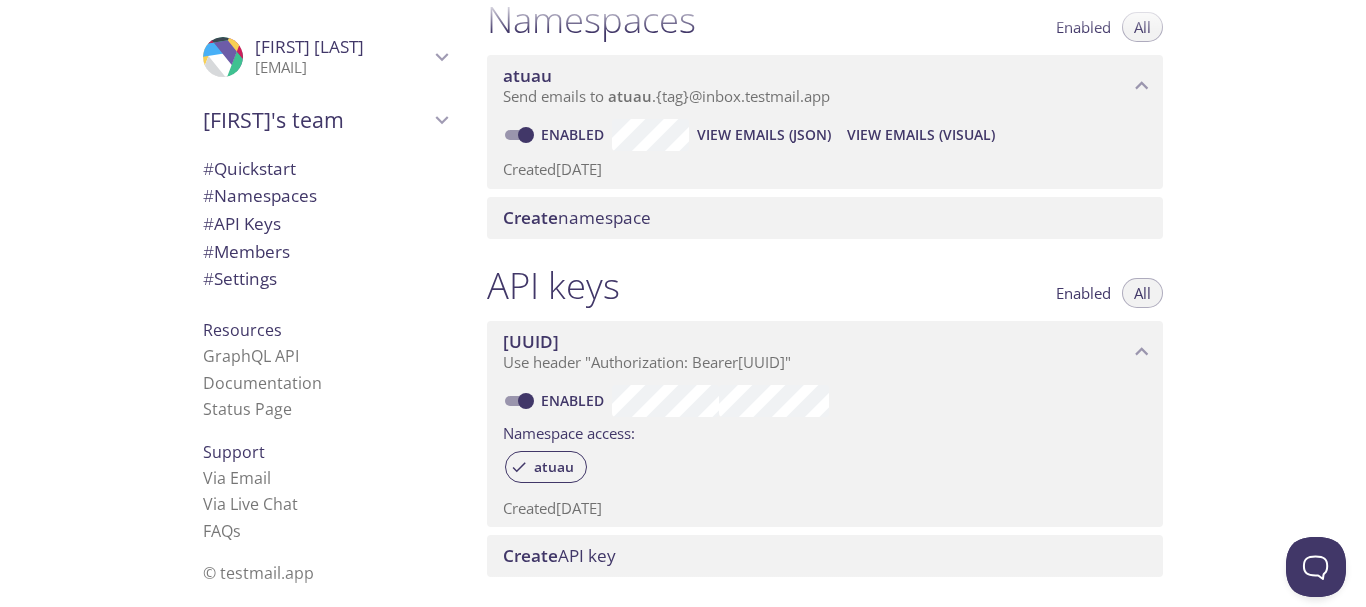 scroll, scrollTop: 0, scrollLeft: 0, axis: both 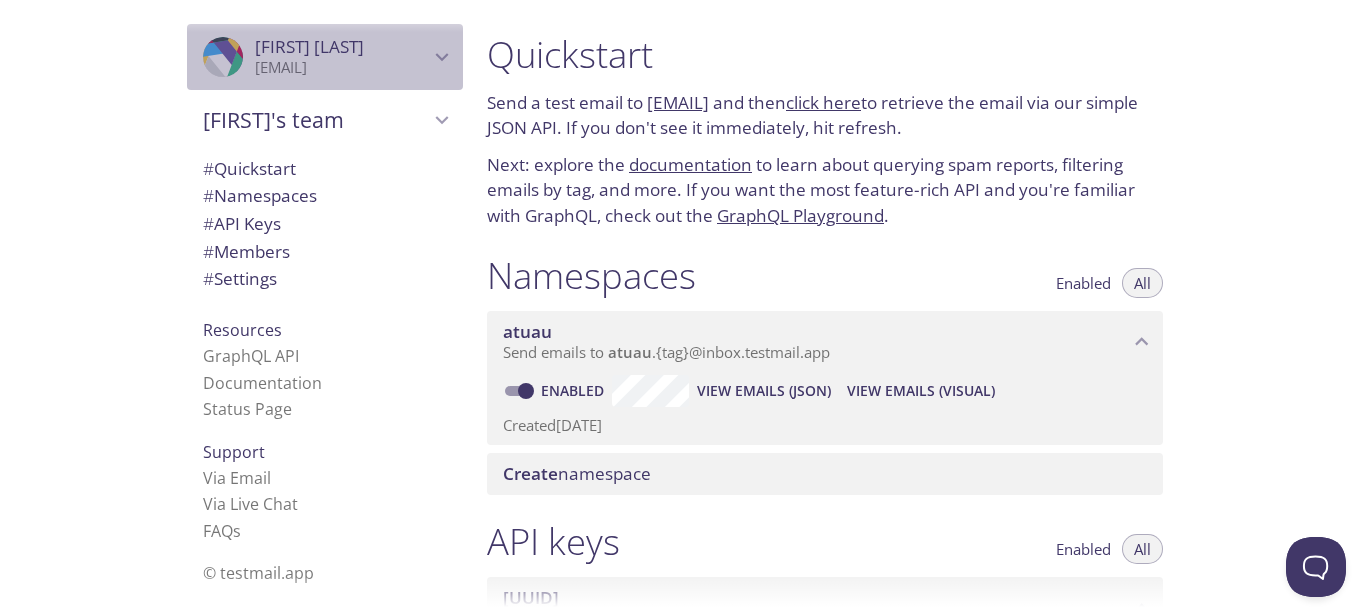 click on "[EMAIL]" at bounding box center (342, 68) 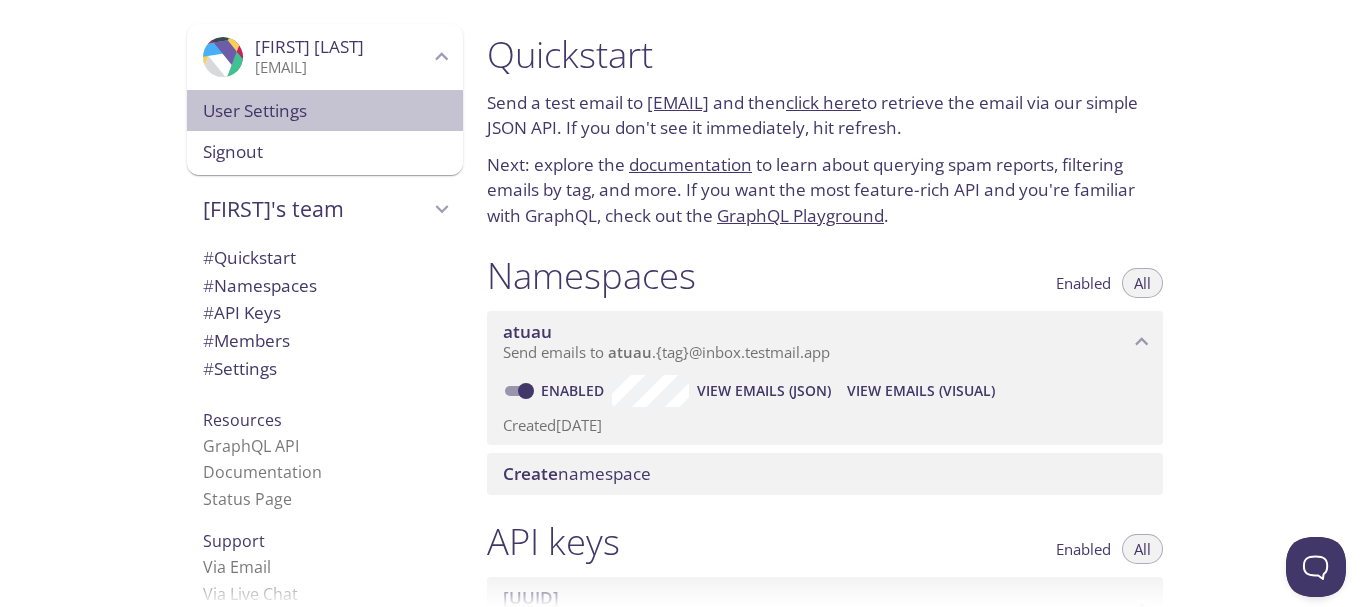 click on "User Settings" at bounding box center (325, 111) 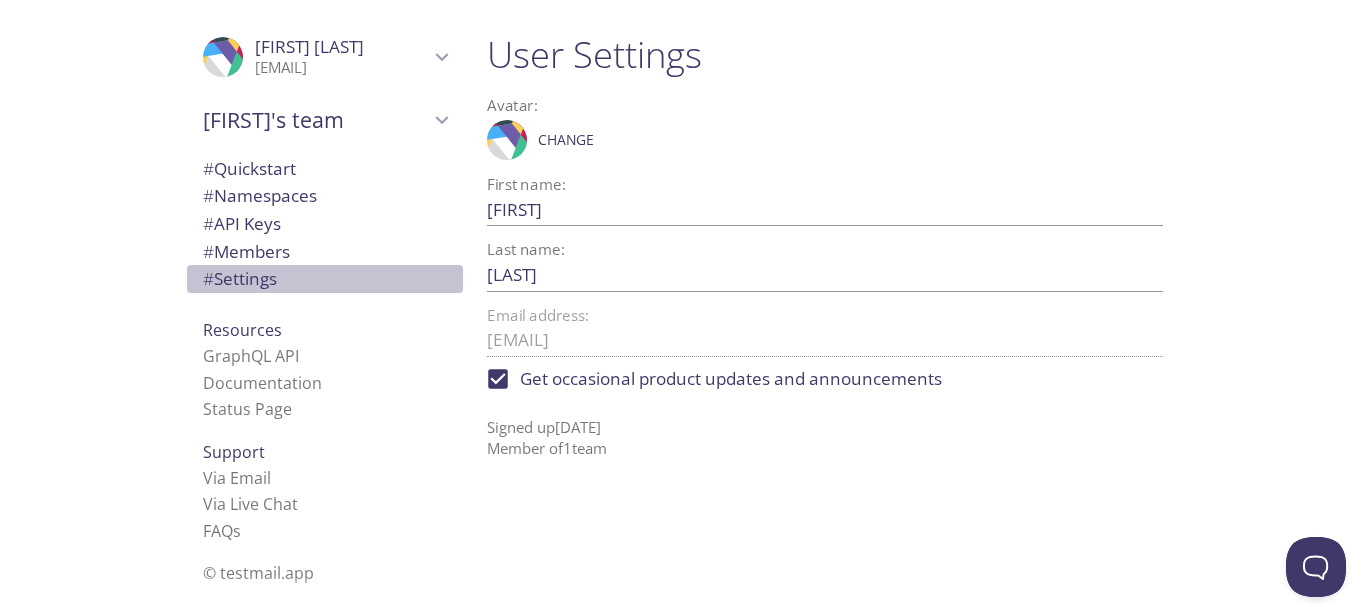 click on "#  Settings" at bounding box center (240, 278) 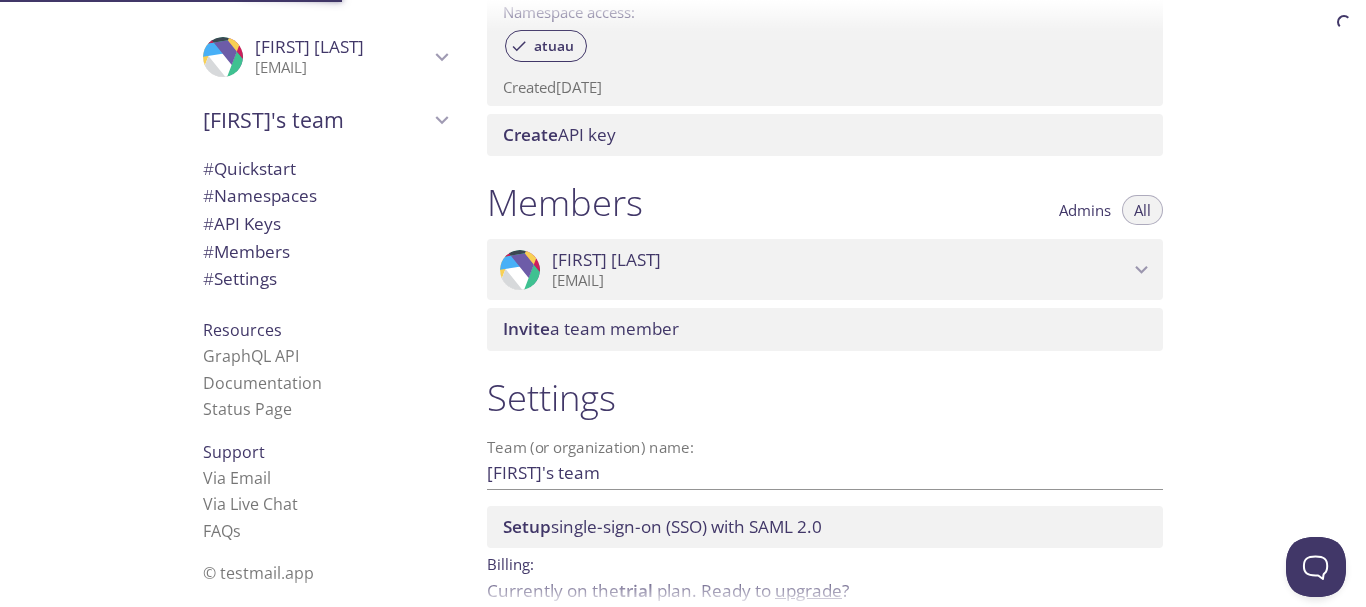 scroll, scrollTop: 772, scrollLeft: 0, axis: vertical 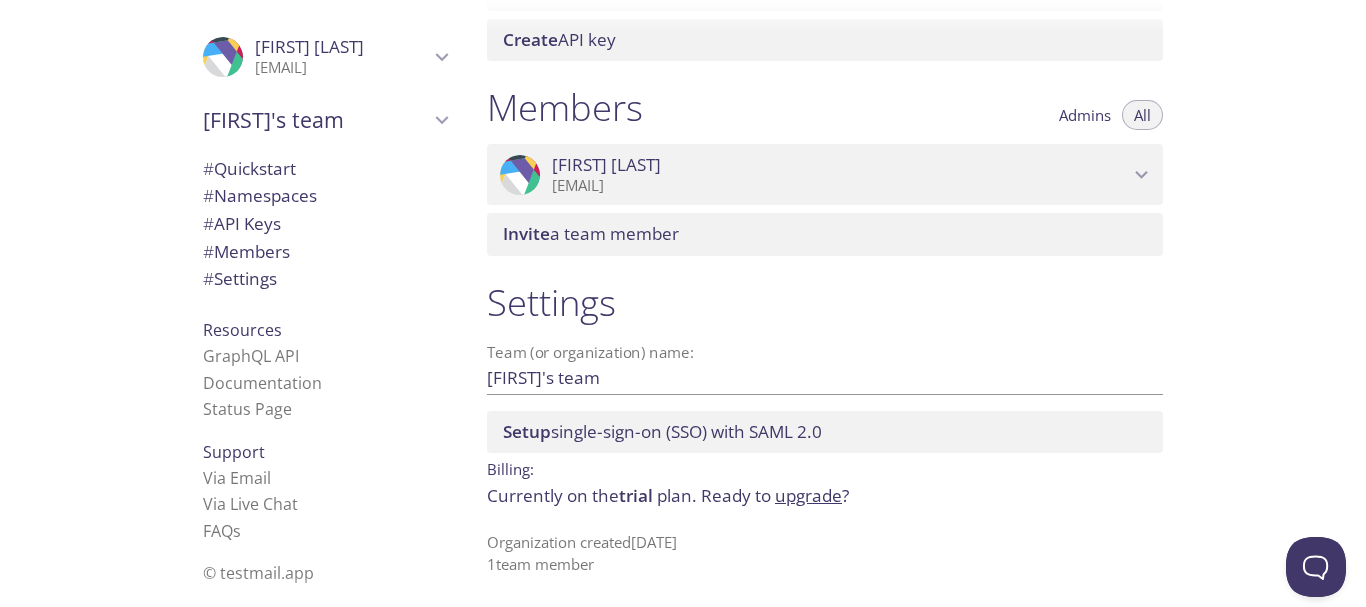 click on "trial" at bounding box center [636, 495] 